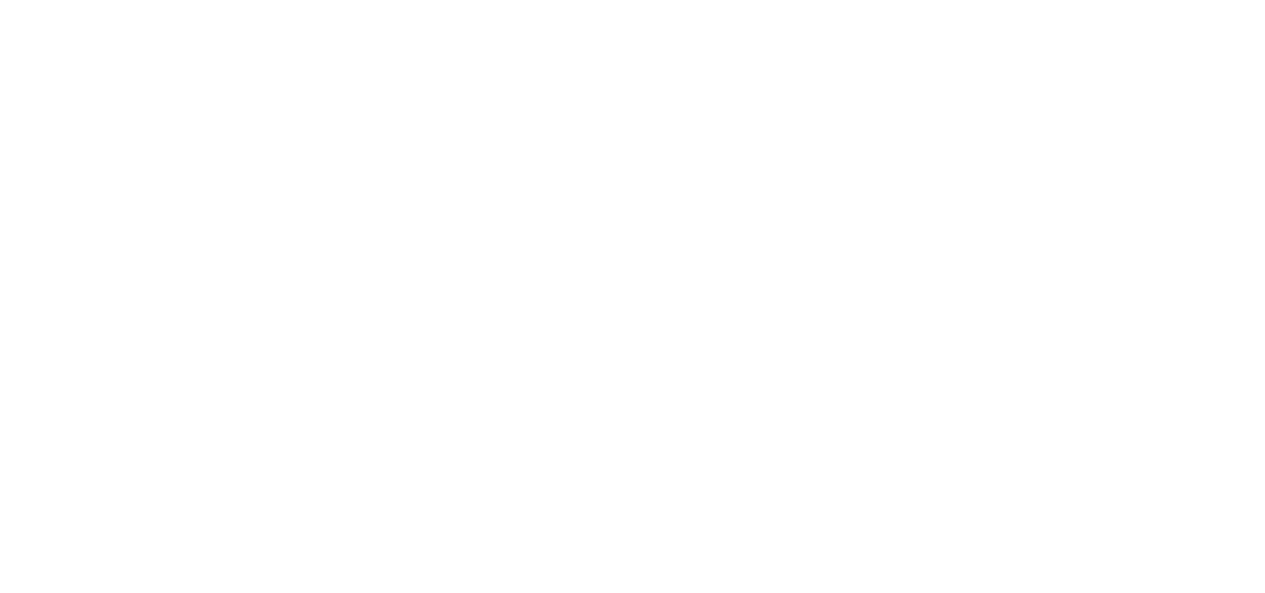 scroll, scrollTop: 0, scrollLeft: 0, axis: both 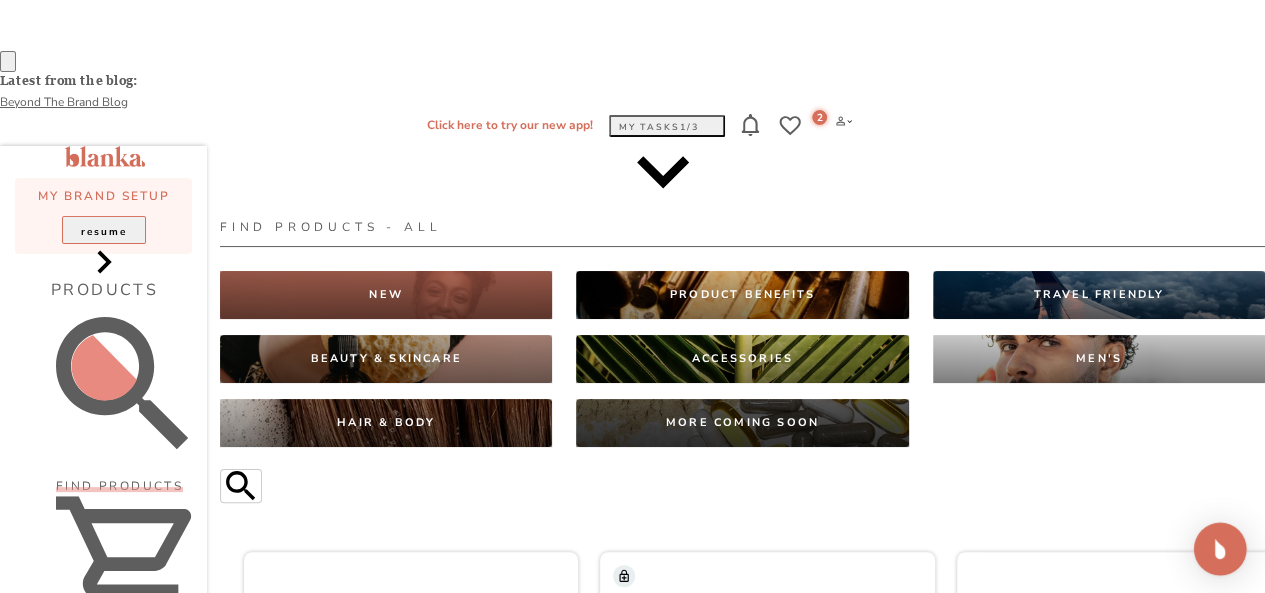 click at bounding box center (1220, 549) 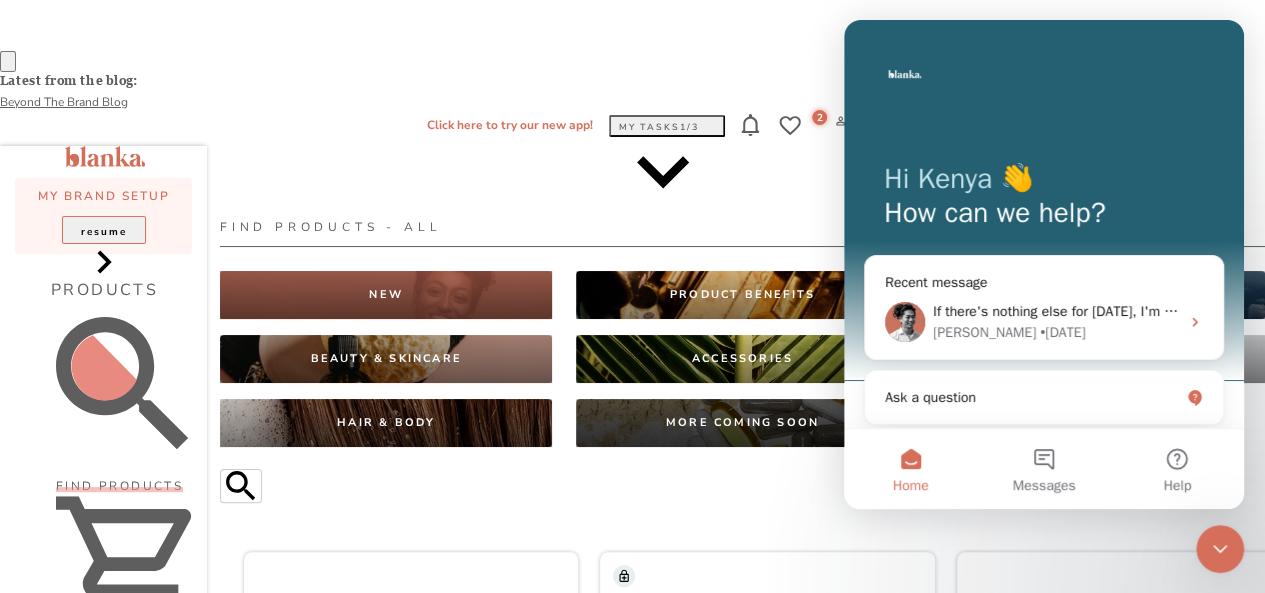 scroll, scrollTop: 0, scrollLeft: 0, axis: both 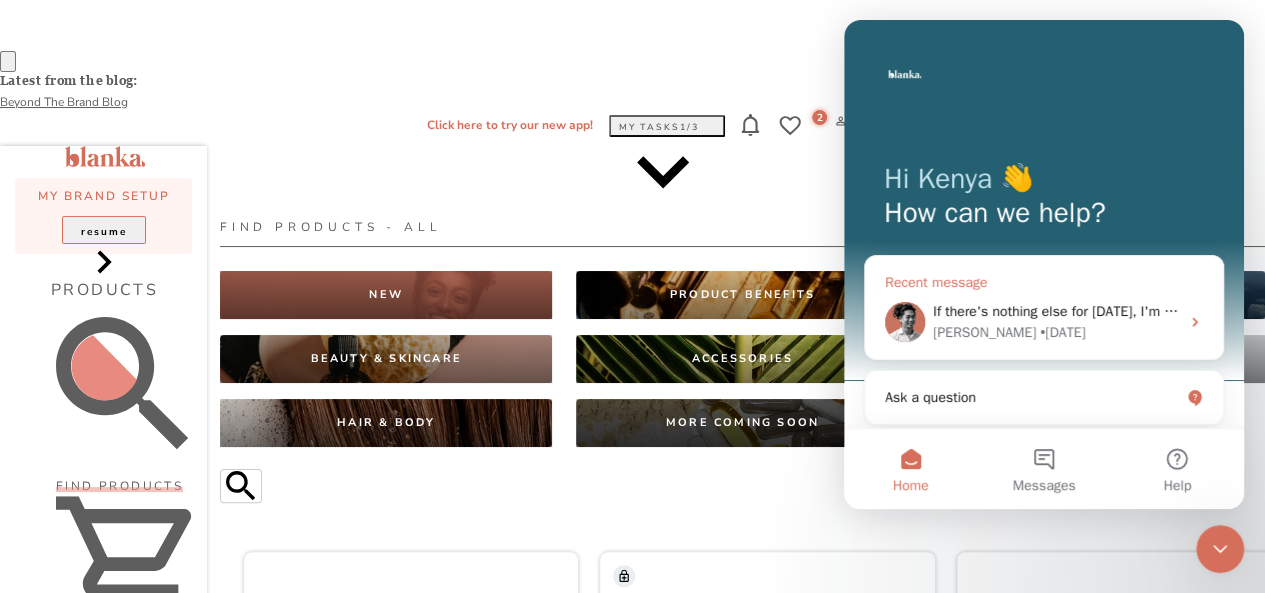 click on "If there's nothing else for [DATE], I'm going to go ahead and close this chat thread, but if you need anything else, simply write to me through chat or to [EMAIL_ADDRESS][DOMAIN_NAME] and I would be happy to help you." at bounding box center (1608, 311) 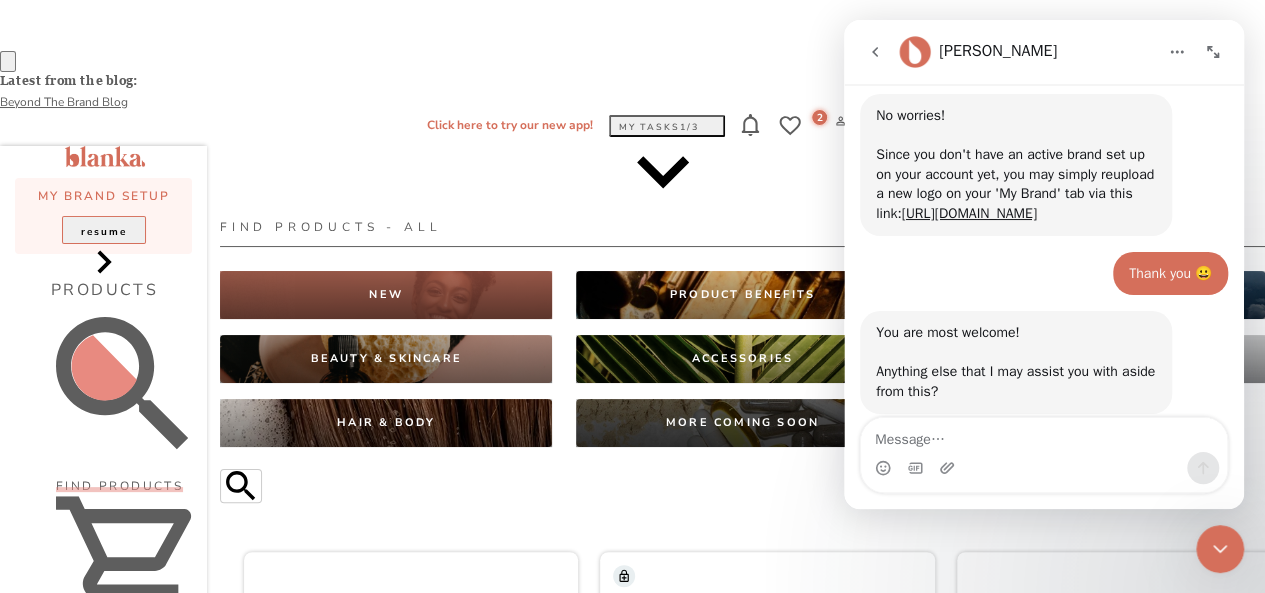 scroll, scrollTop: 2308, scrollLeft: 0, axis: vertical 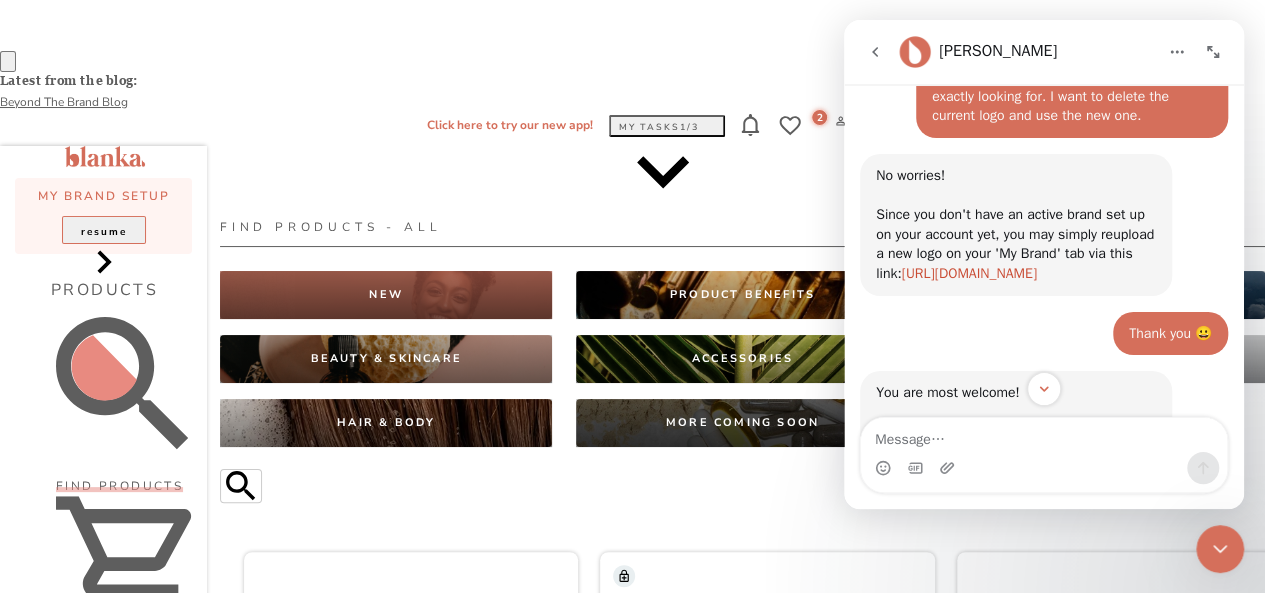 click on "[URL][DOMAIN_NAME]" at bounding box center [968, 273] 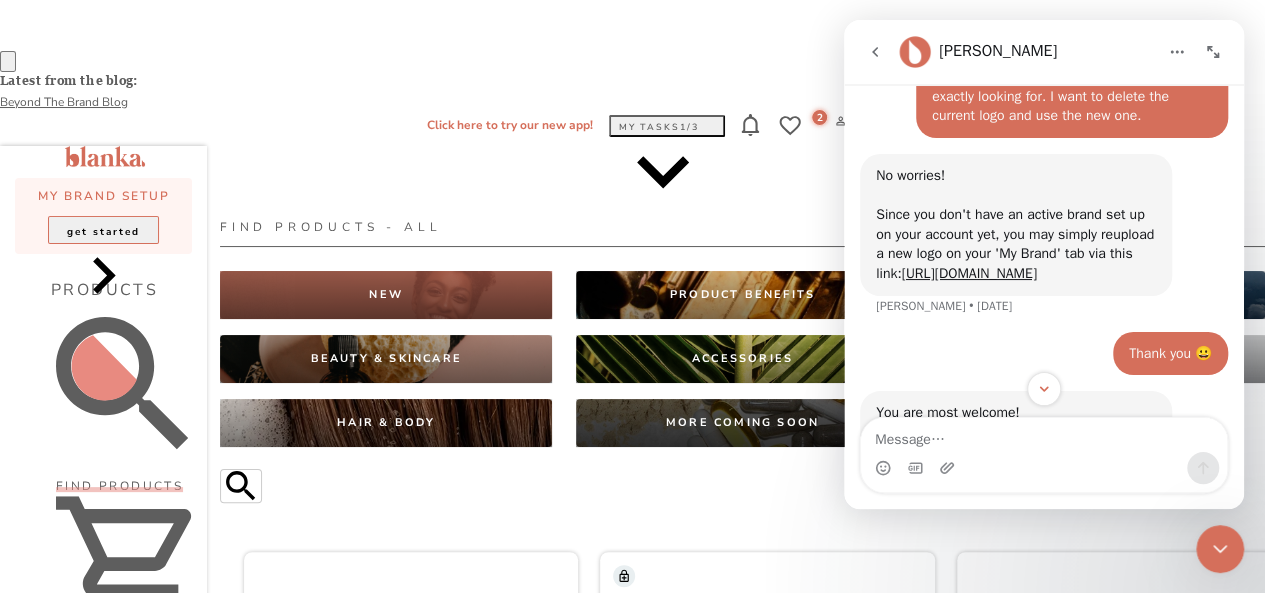 click on "Find Products  - all NEW PRODUCT BENEFITS TRAVEL FRIENDLY BEAUTY & SKINCARE ACCESSORIES MEN'S HAIR & BODY MORE COMING SOON More Coming Soon Active Eye Cream $ 23.10 $ 45.70 SRP $ 22.60 PROFIT Out of stock Age Defying Serum $ 19.00 $ 55.00 SRP $ 36.00 PROFIT All-In-One Body Wash $ 23.30 $ 48.70 SRP $ 25.40 PROFIT Angled Liner Brush $ 6.10 $ 18.10 SRP $ 12.00 PROFIT Anti-aging Rose Gold Oil $ 15.00 $ 41.60 SRP $ 26.60 PROFIT Antioxidant Toner $ 8.20 $ 25.40 SRP $ 17.20 PROFIT Automatic Eyebrow Pencil $ 8.00 $ 23.10 SRP $ 15.10 PROFIT + Automatic Lip Liner $ 12.20 $ 25.90 SRP $ 13.70 PROFIT Bamboo [PERSON_NAME] Comb $ 8.10 $ 19.30 SRP $ 11.20 PROFIT + BB Cream $ 12.90 $ 30.50 SRP $ 17.60 PROFIT [PERSON_NAME] Butter $ 9.90 $ 23.30 SRP $ 13.40 PROFIT [PERSON_NAME] Nylon Brush $ 8.10 $ 19.30 SRP $ 11.20 PROFIT [PERSON_NAME] Oil $ 9.40 $ 27.40 SRP $ 18.00 PROFIT Biodegradable Cotton Swabs $ 6.30 $ 20.30 SRP $ 14.00 PROFIT Blushed Kiss Set $ 17.00 $ 45.00 SRP $ 28.00 PROFIT Blush Palette $ 10.40 $ 23.90 SRP $ 13.50 PROFIT Bounce Boost Mousse $ $ $" at bounding box center [742, 10200] 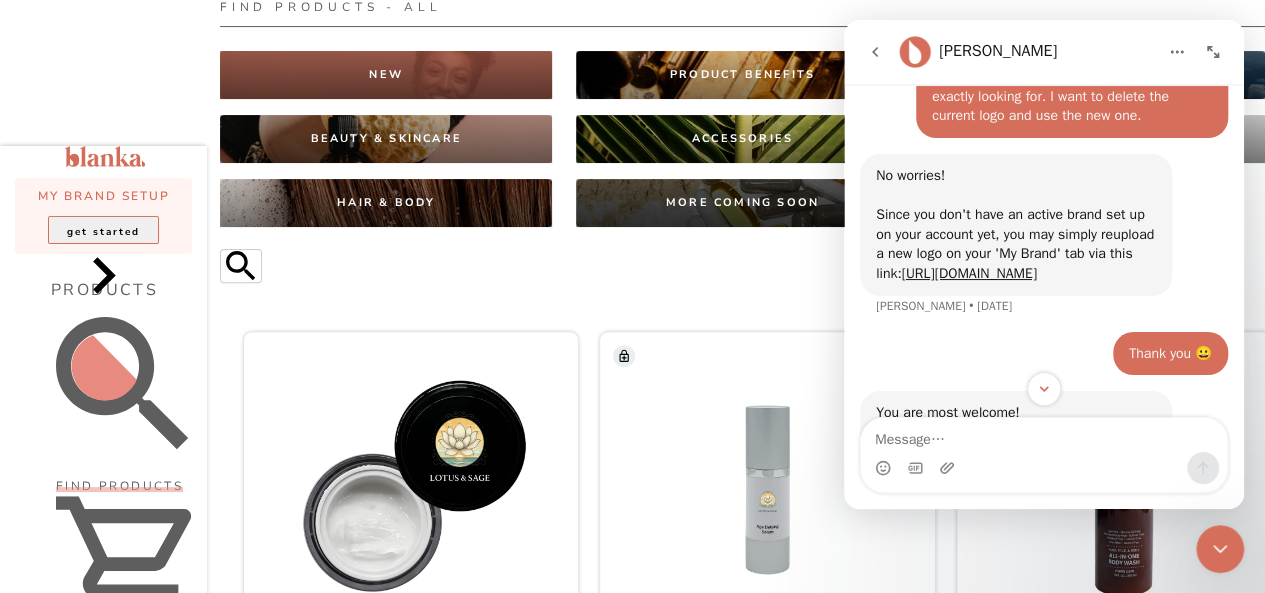 scroll, scrollTop: 225, scrollLeft: 0, axis: vertical 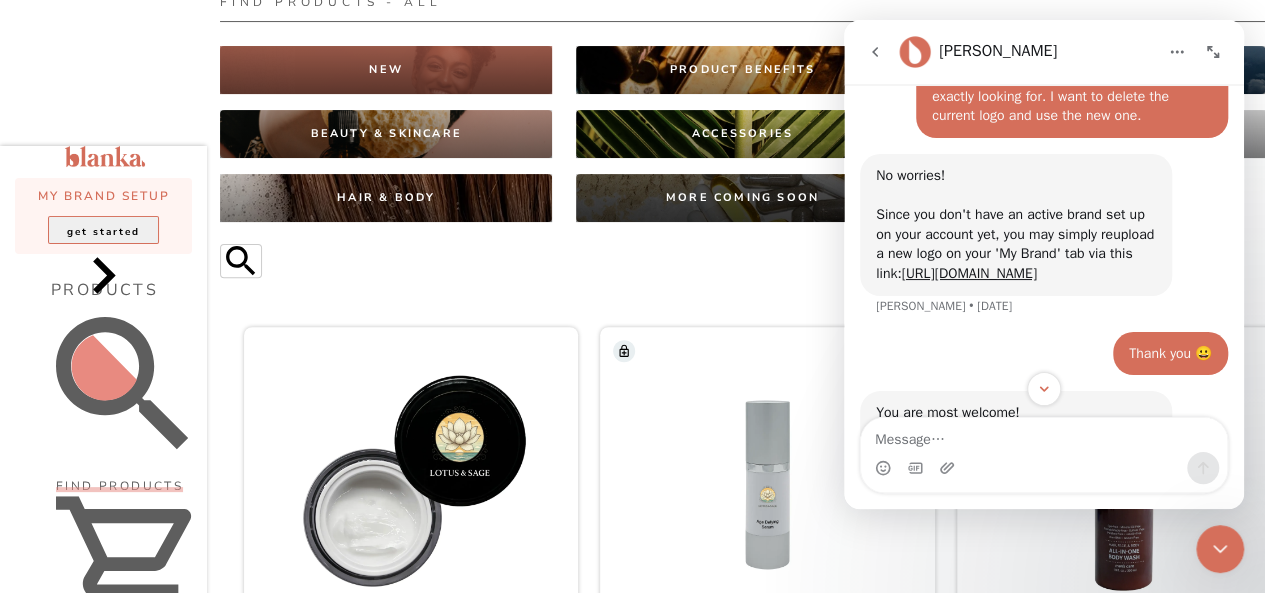 click on "My Brand" at bounding box center (97, 1708) 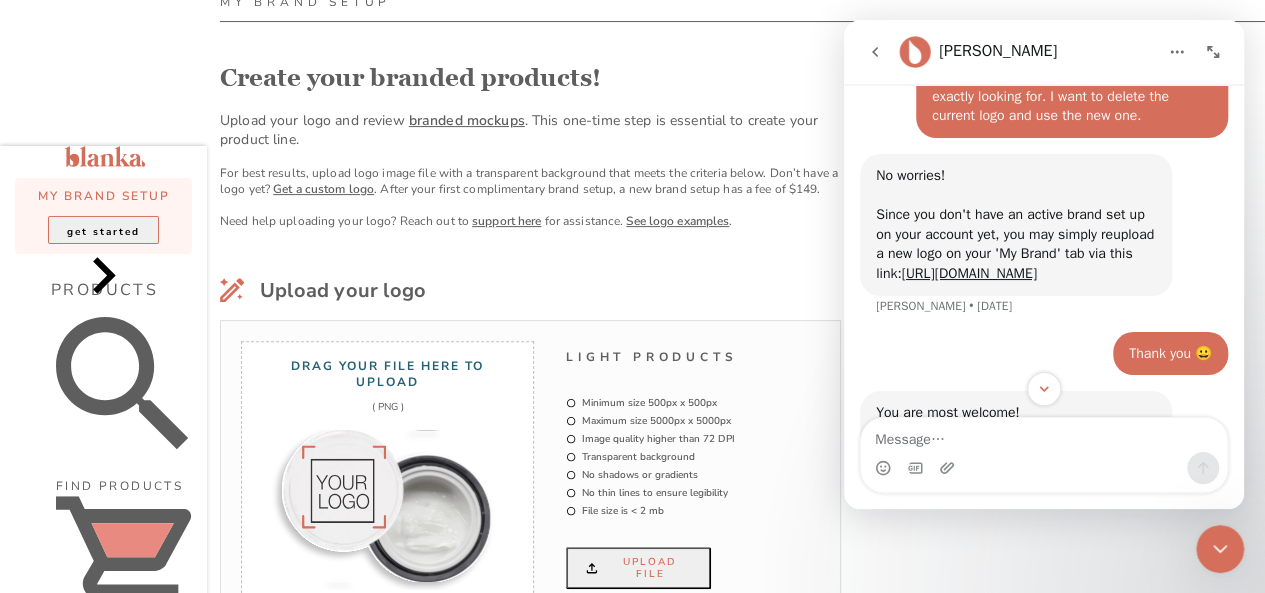 click on "My Products" at bounding box center (126, 585) 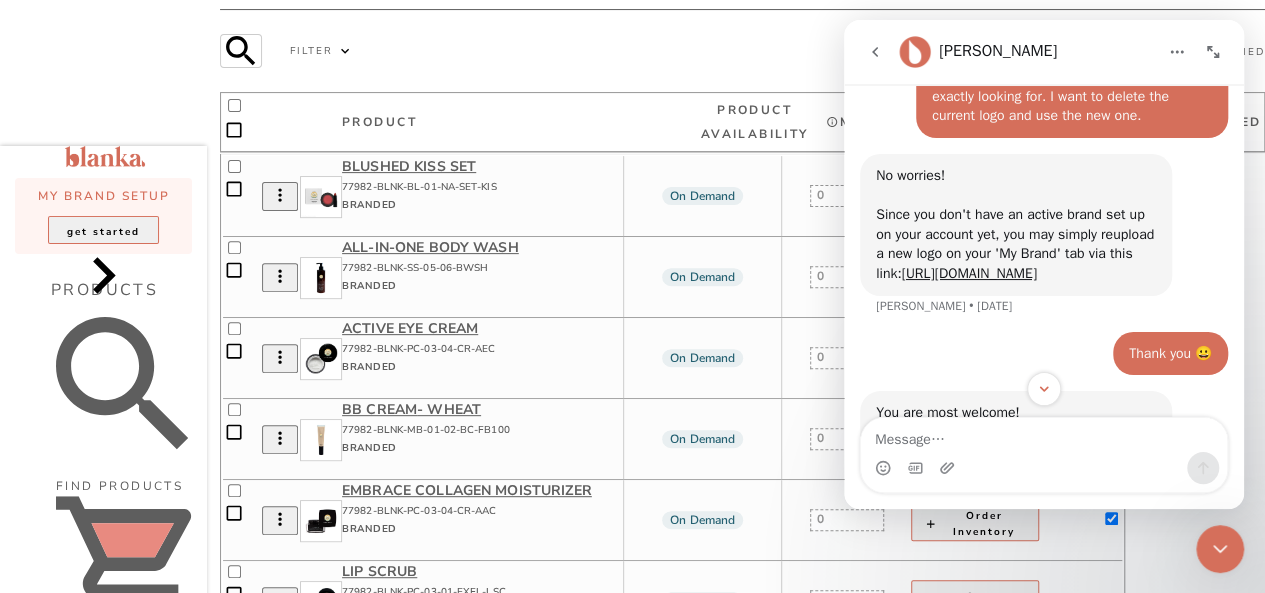 scroll, scrollTop: 238, scrollLeft: 0, axis: vertical 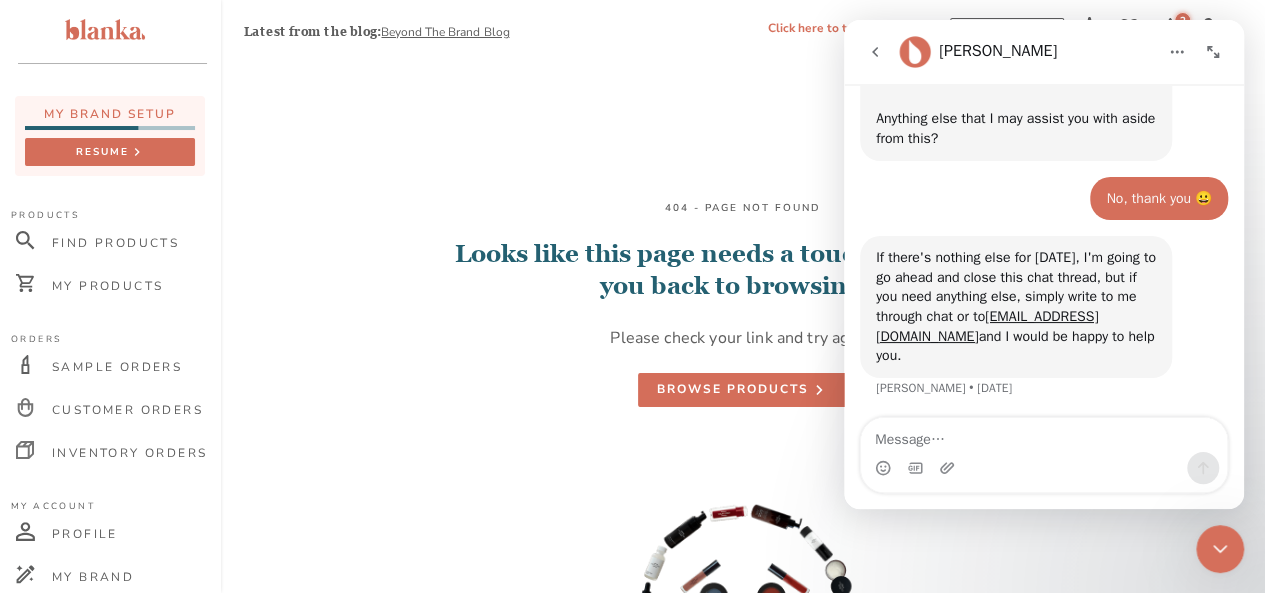 click on "404 - page not found" at bounding box center (743, 208) 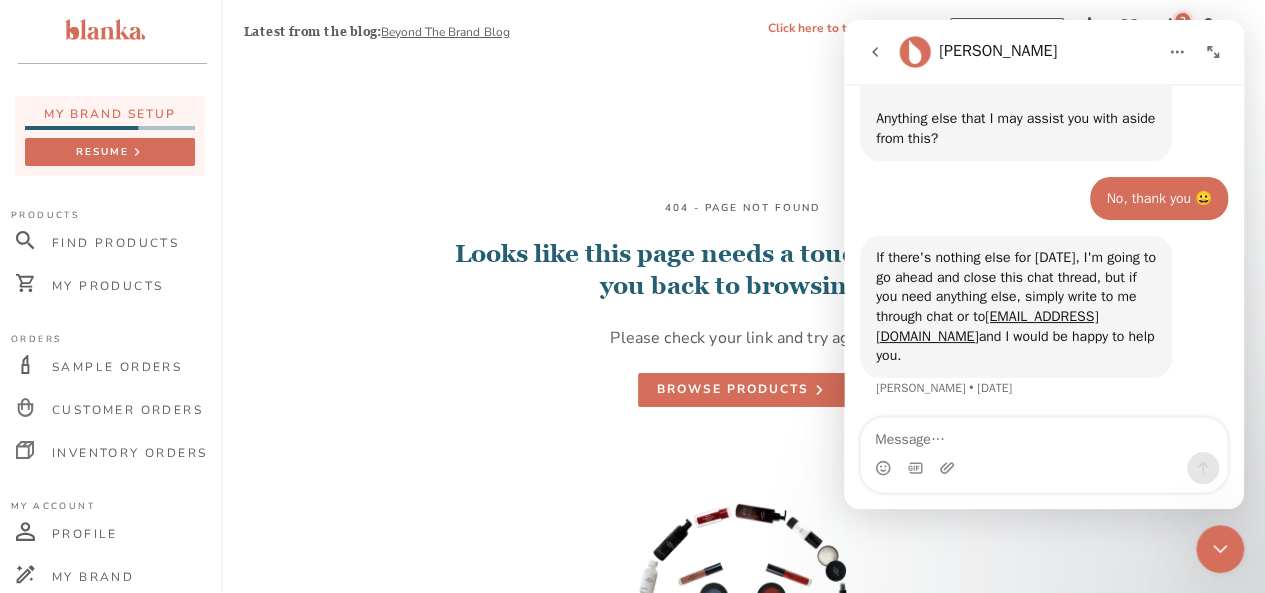 click 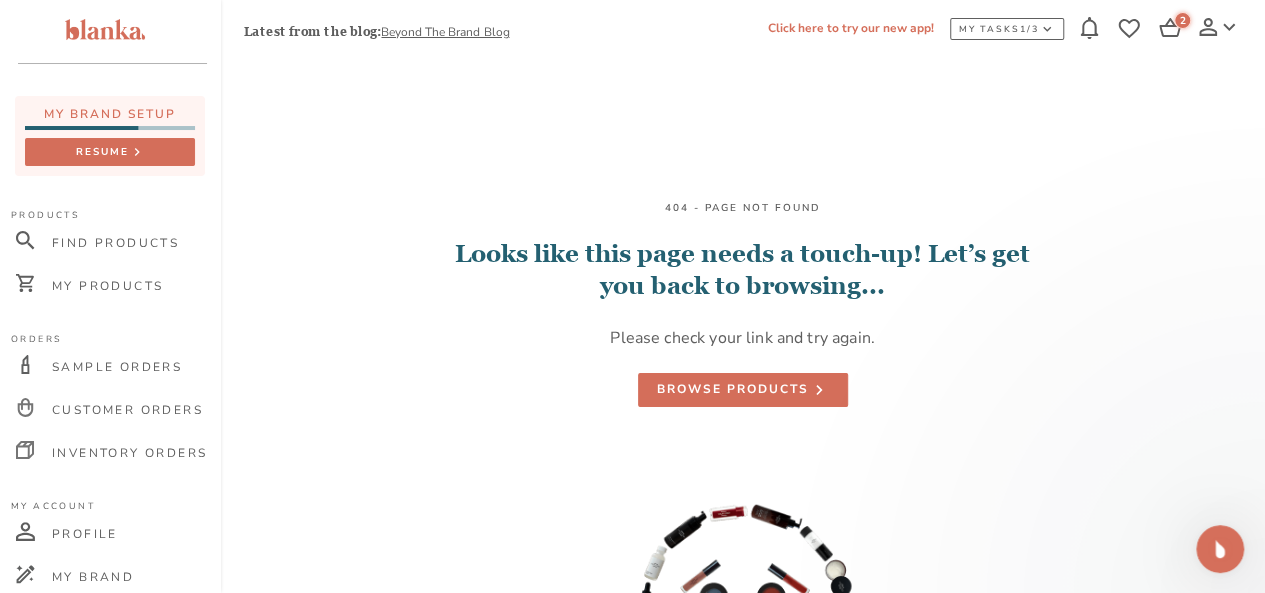 scroll, scrollTop: 0, scrollLeft: 0, axis: both 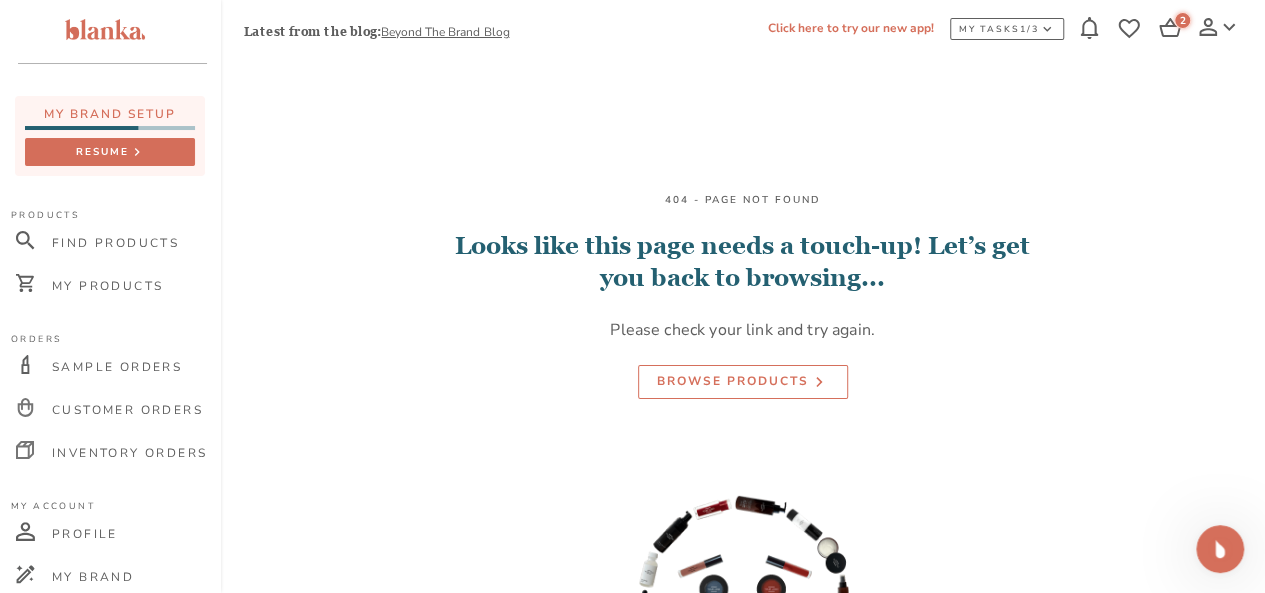 click on "Browse Products" at bounding box center [733, 381] 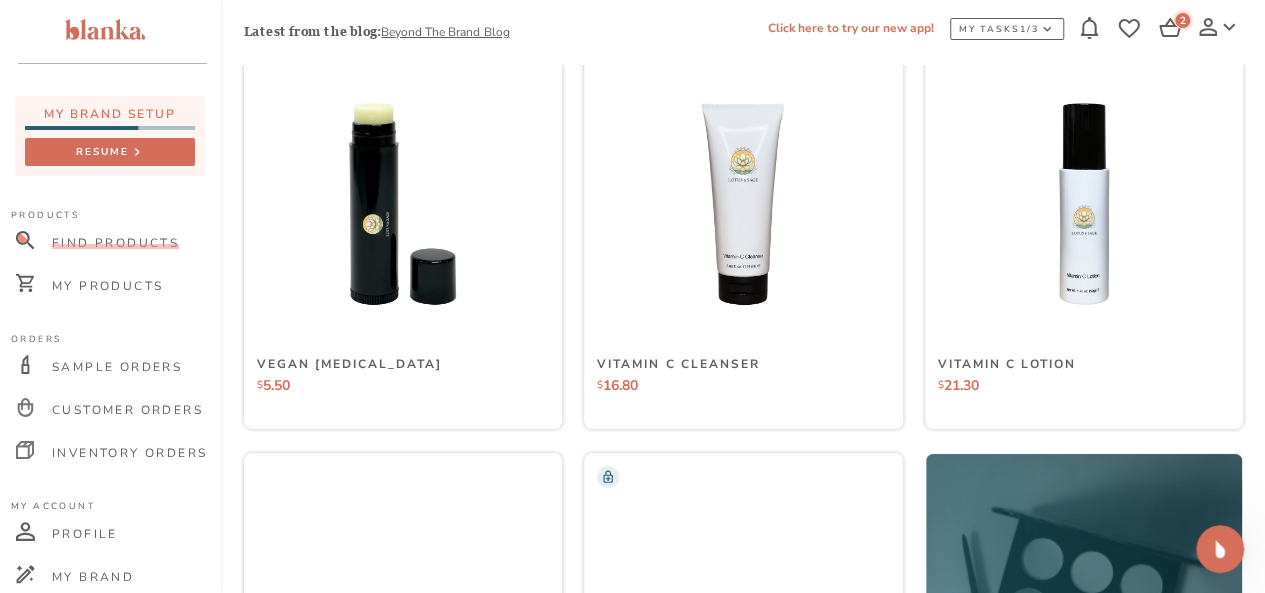 scroll, scrollTop: 18616, scrollLeft: 0, axis: vertical 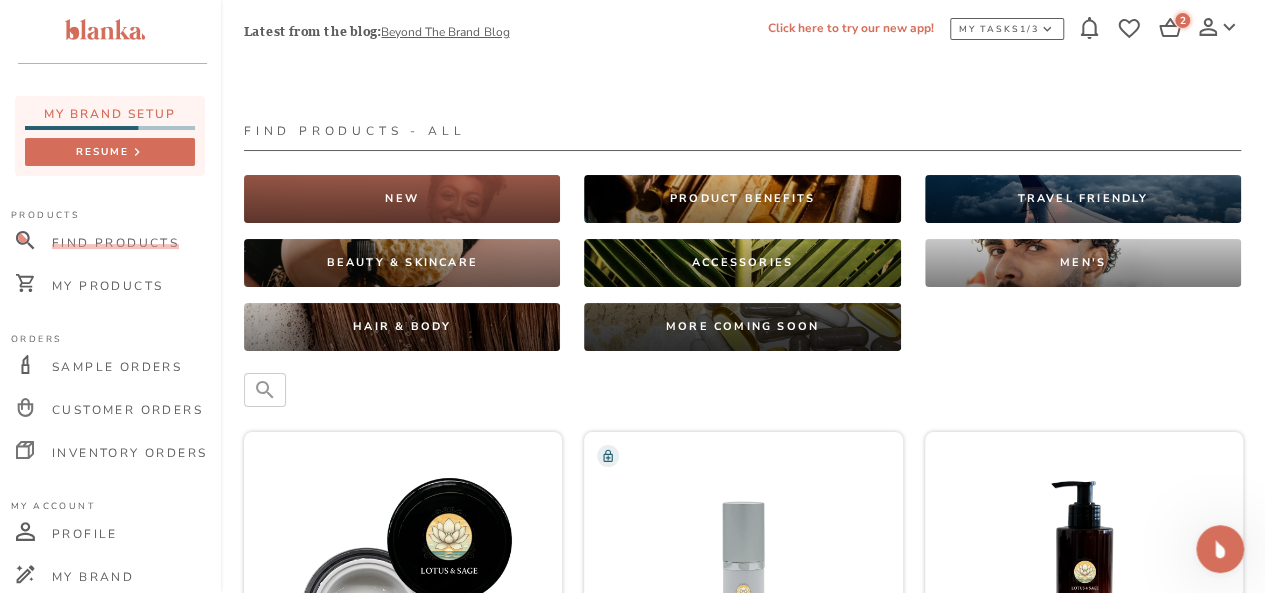 click 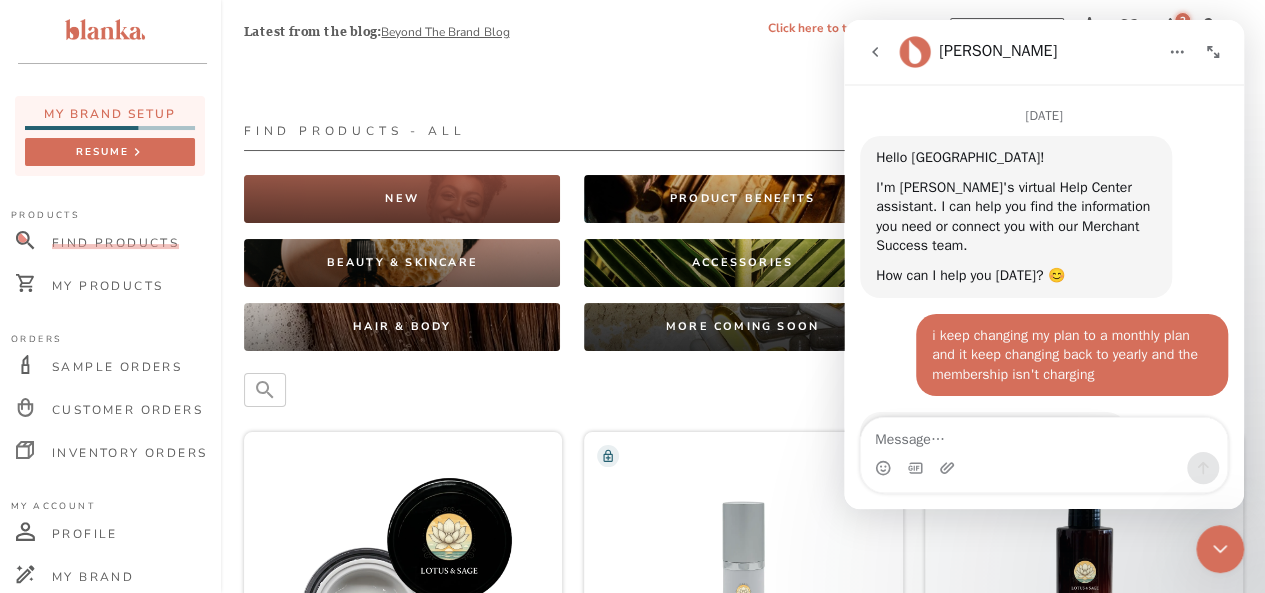 scroll, scrollTop: 2621, scrollLeft: 0, axis: vertical 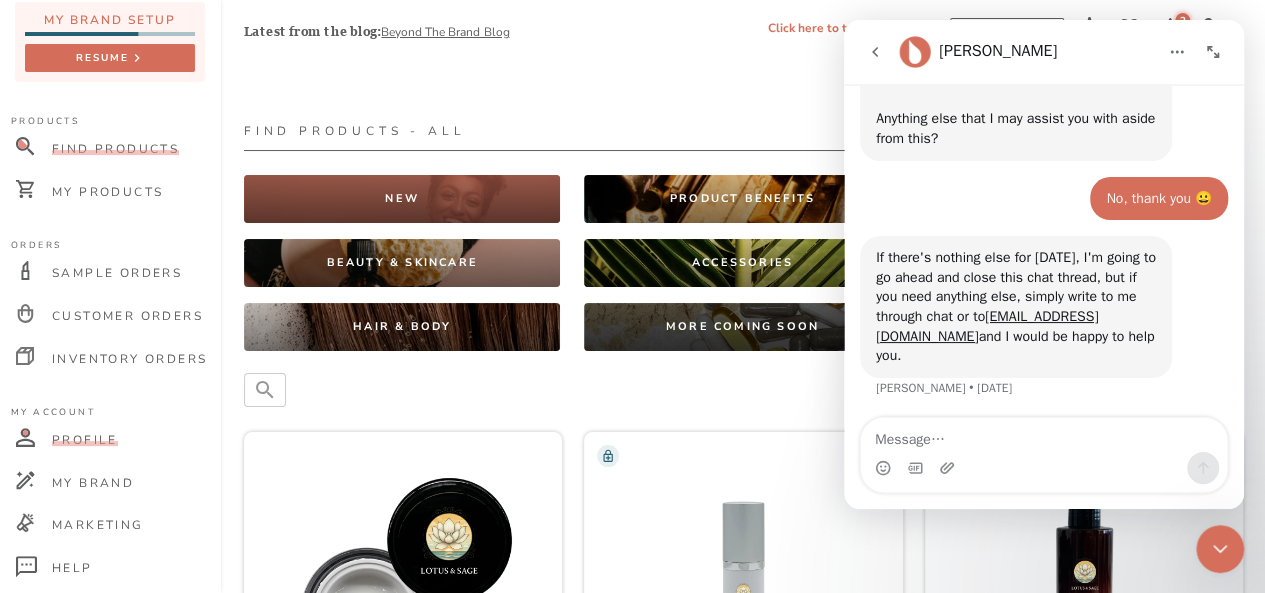 click on "Profile" at bounding box center (85, 440) 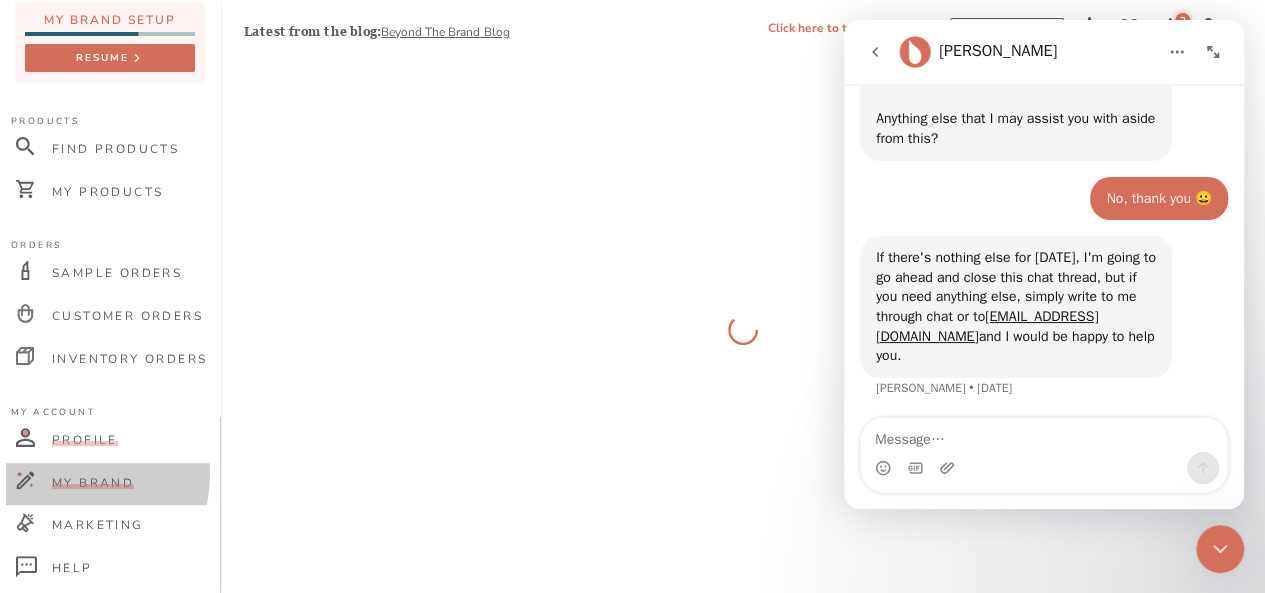 click on "My Brand" at bounding box center (93, 483) 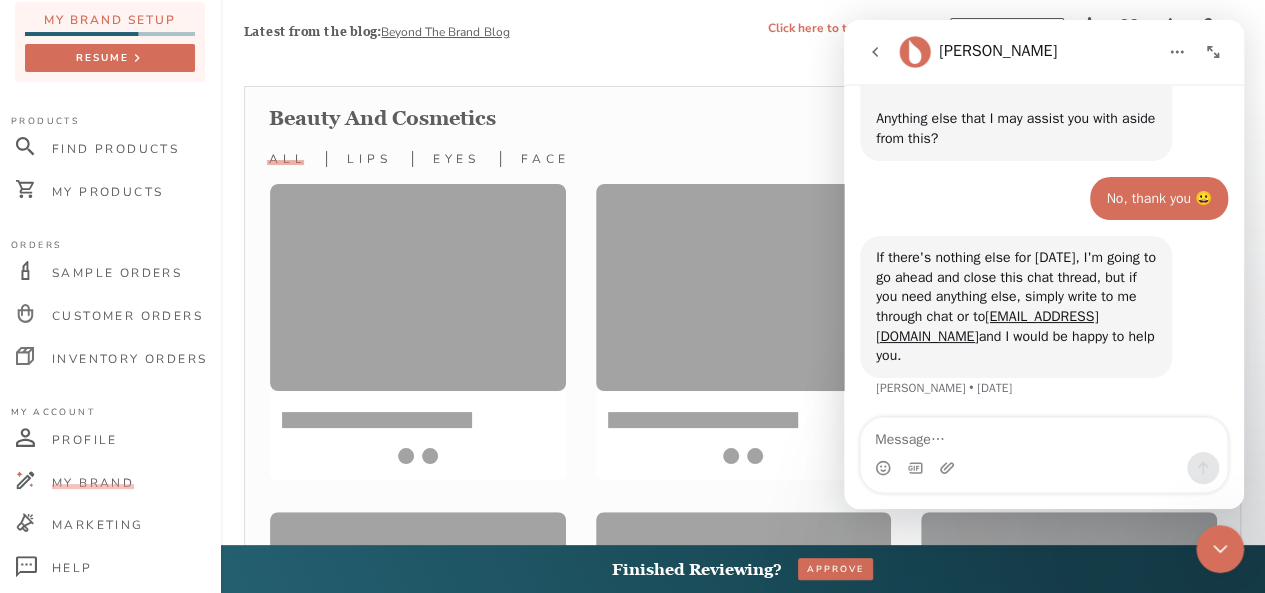 scroll, scrollTop: 289, scrollLeft: 0, axis: vertical 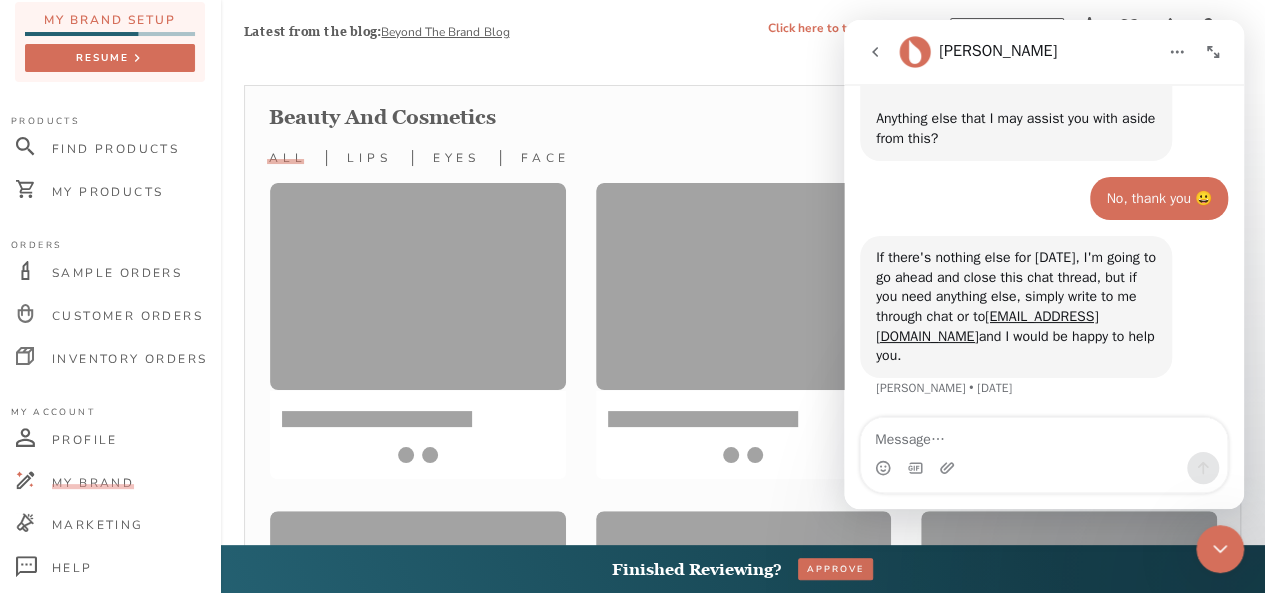 click 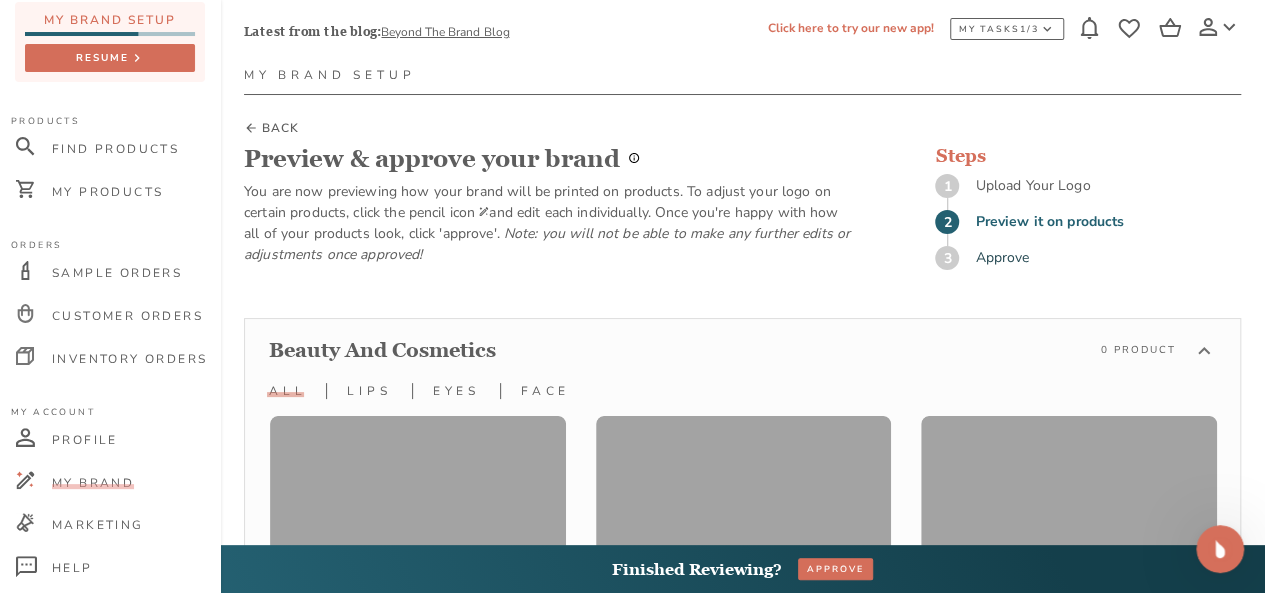 scroll, scrollTop: 0, scrollLeft: 0, axis: both 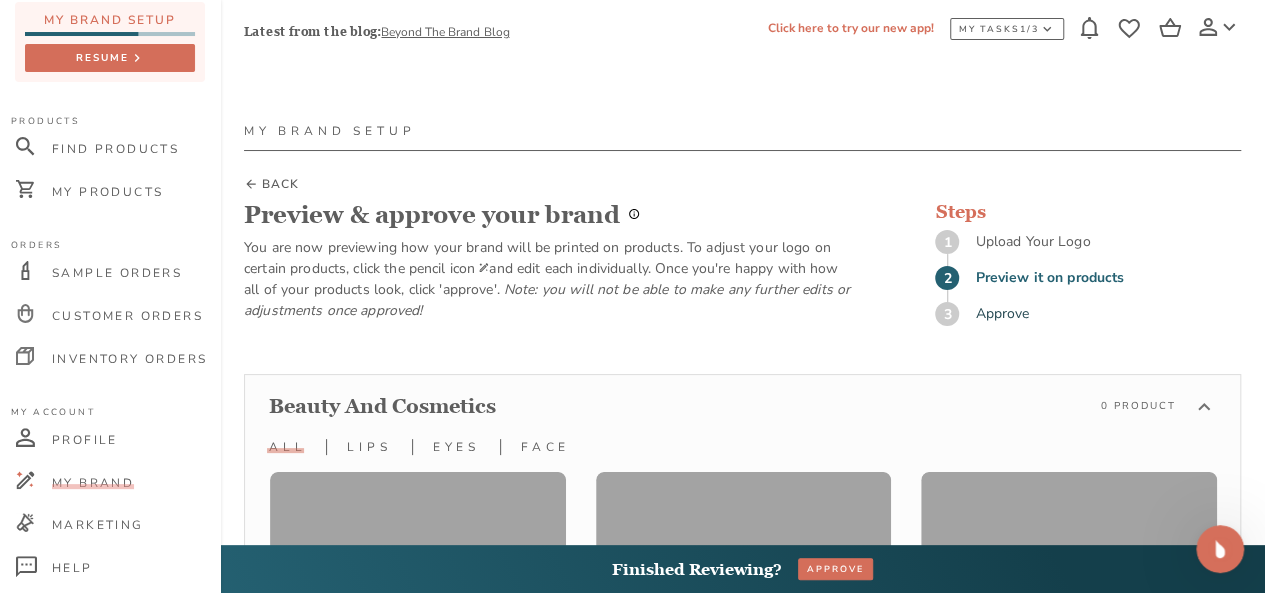 click on "Upload Your Logo" at bounding box center [1108, 242] 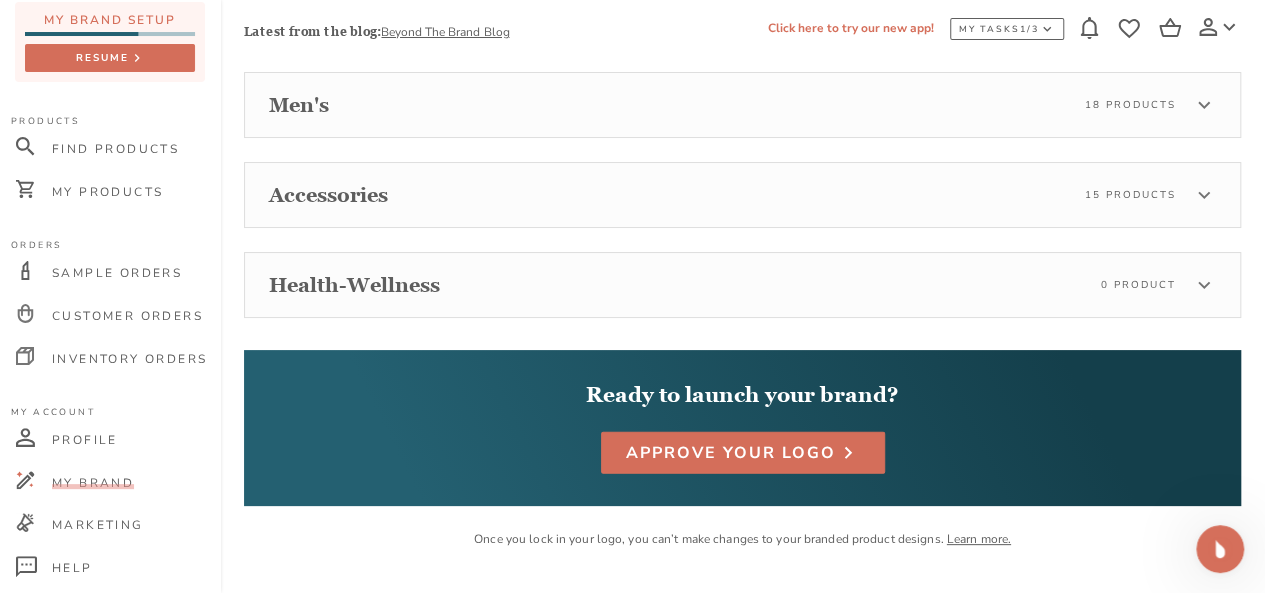 scroll, scrollTop: 10210, scrollLeft: 0, axis: vertical 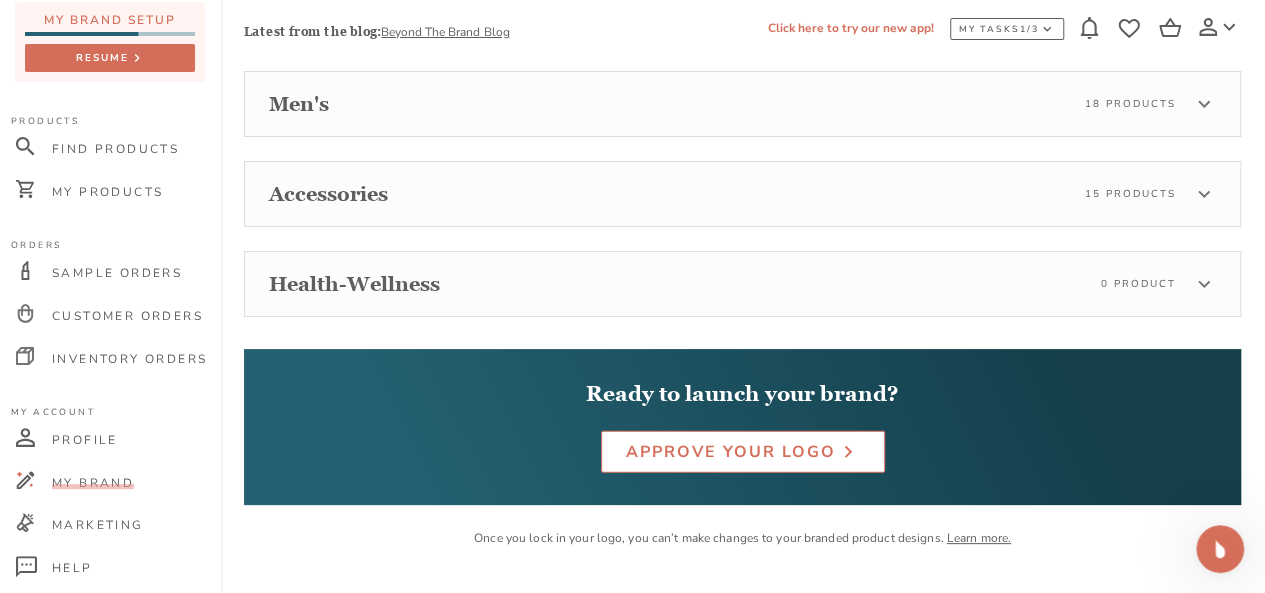click on "Approve your logo" at bounding box center [731, 452] 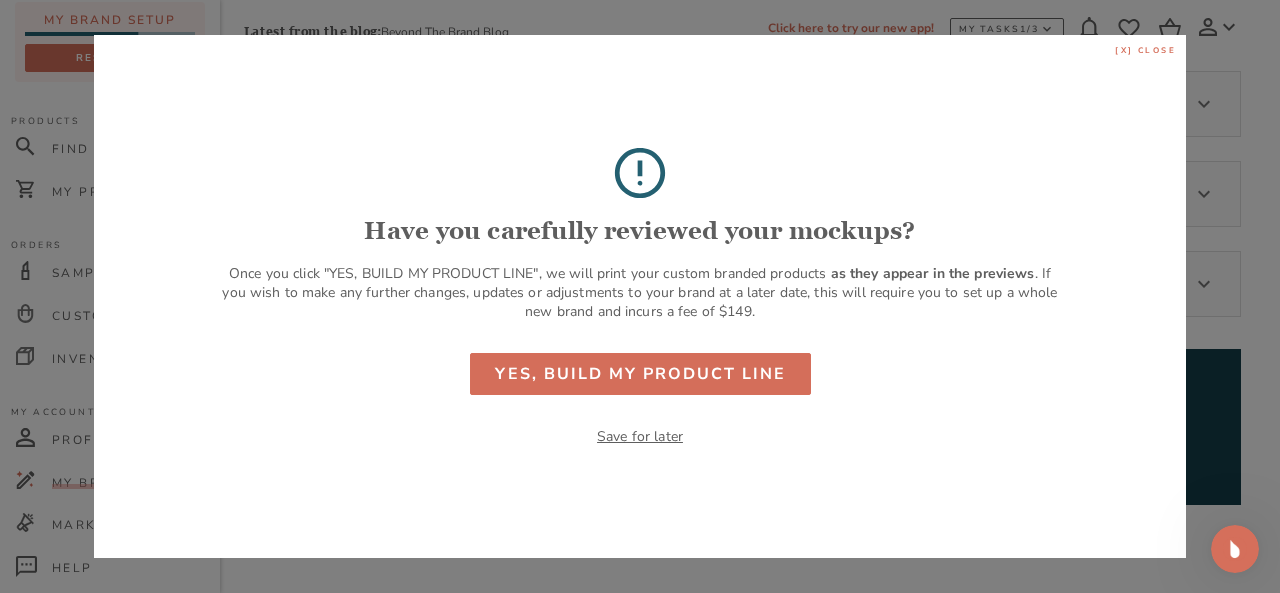 click on "[x] close" at bounding box center (1145, 51) 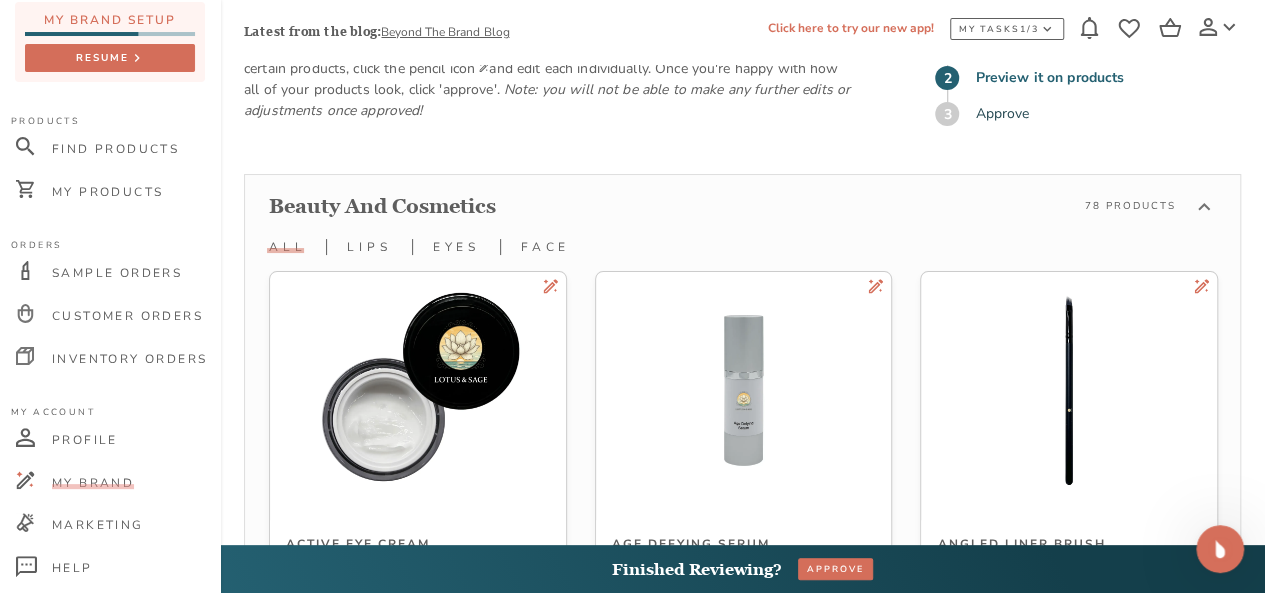 scroll, scrollTop: 0, scrollLeft: 0, axis: both 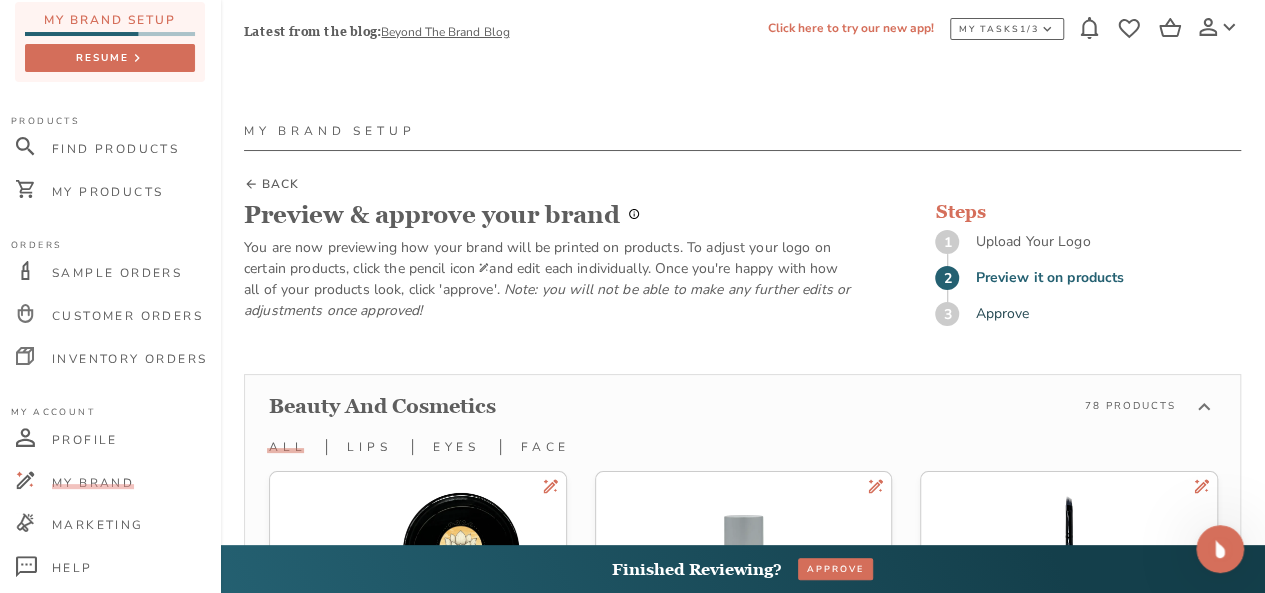 click on "1" at bounding box center (947, 242) 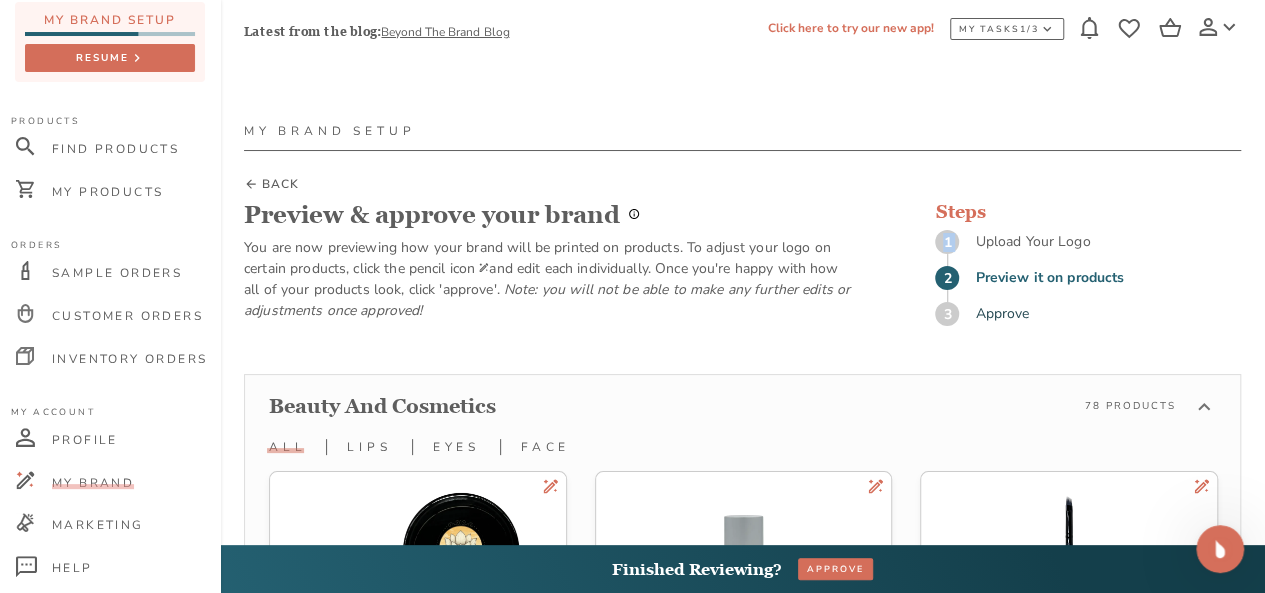 click on "1" at bounding box center (947, 242) 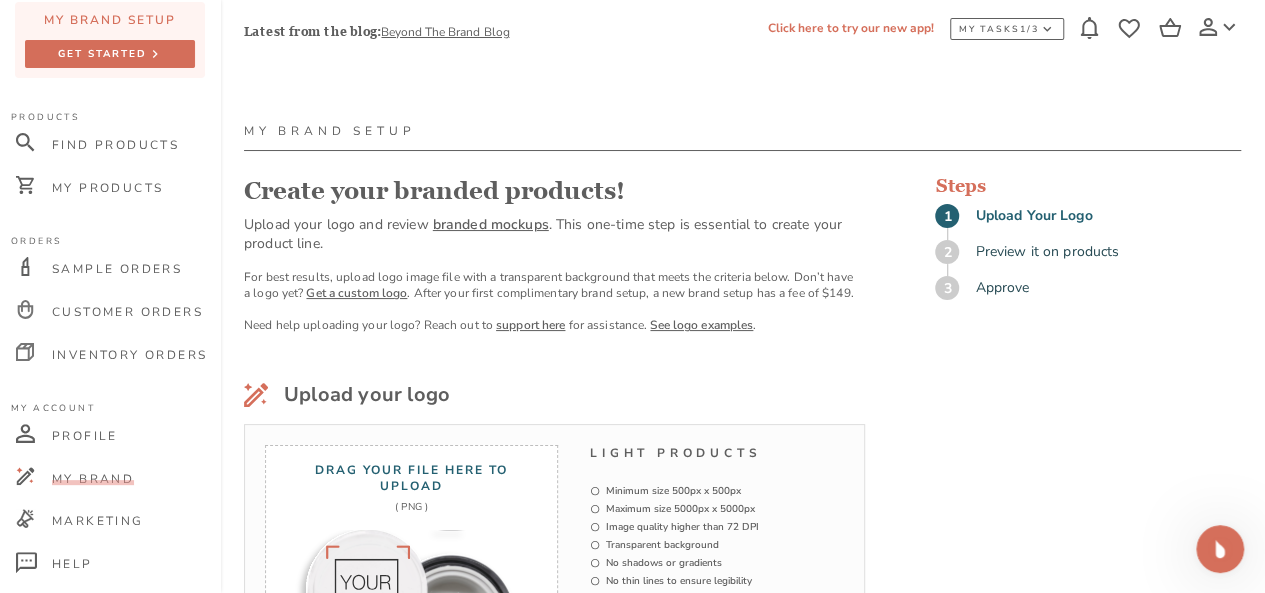 scroll, scrollTop: 90, scrollLeft: 0, axis: vertical 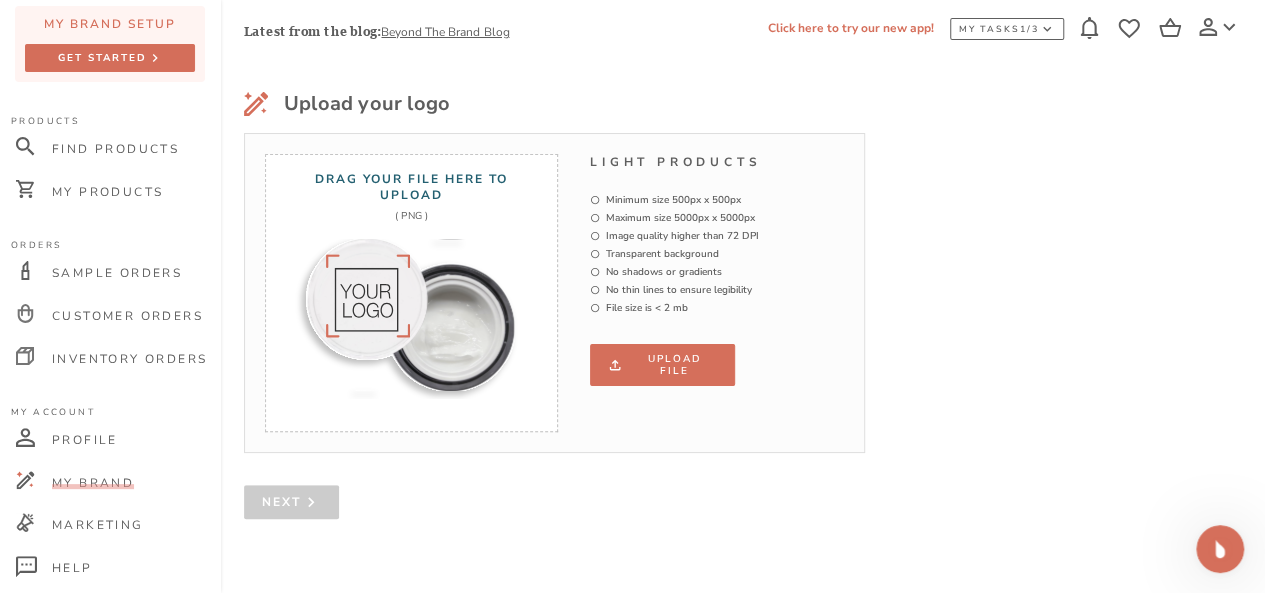 click on "Upload file" at bounding box center (662, 365) 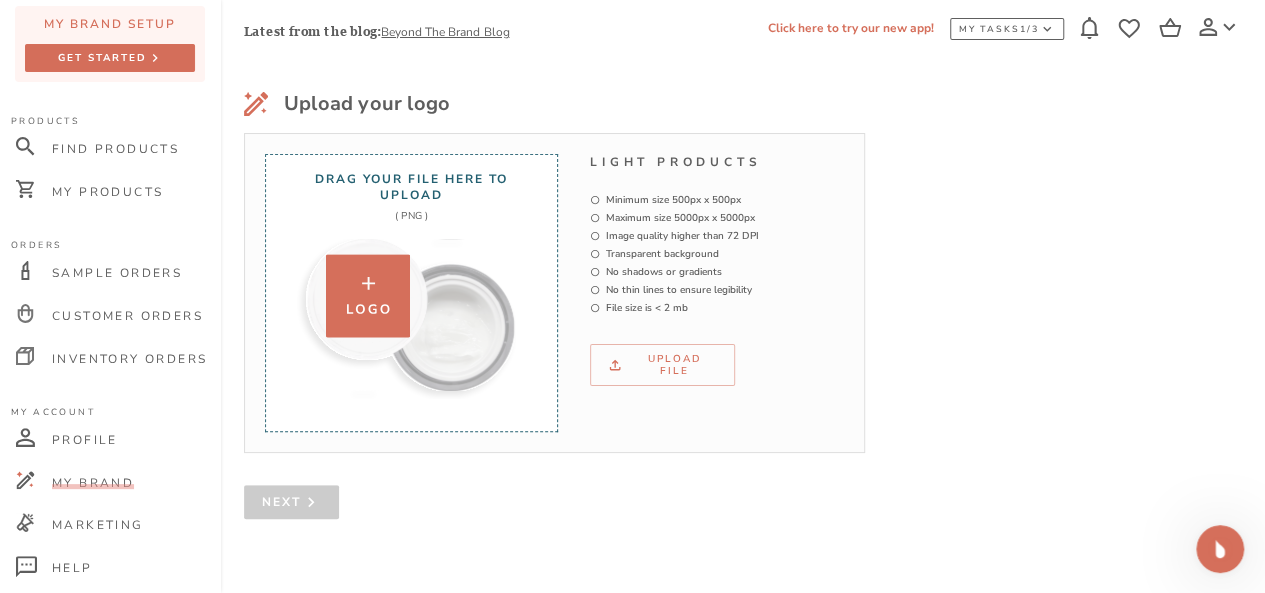 click at bounding box center (368, 297) 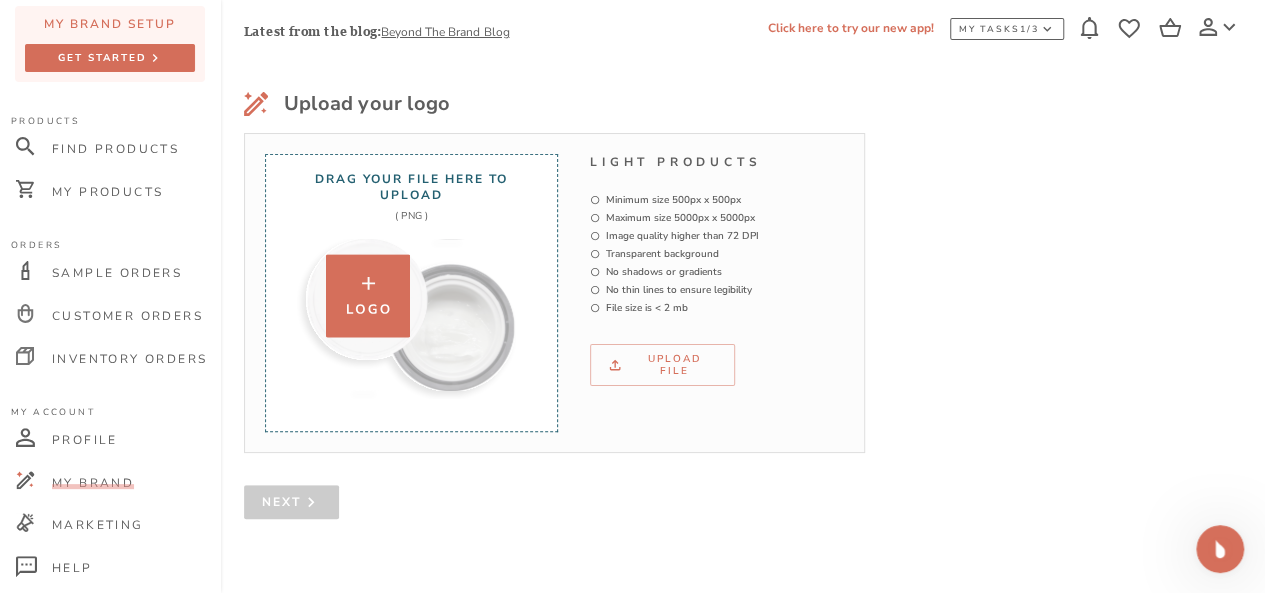click at bounding box center (368, 297) 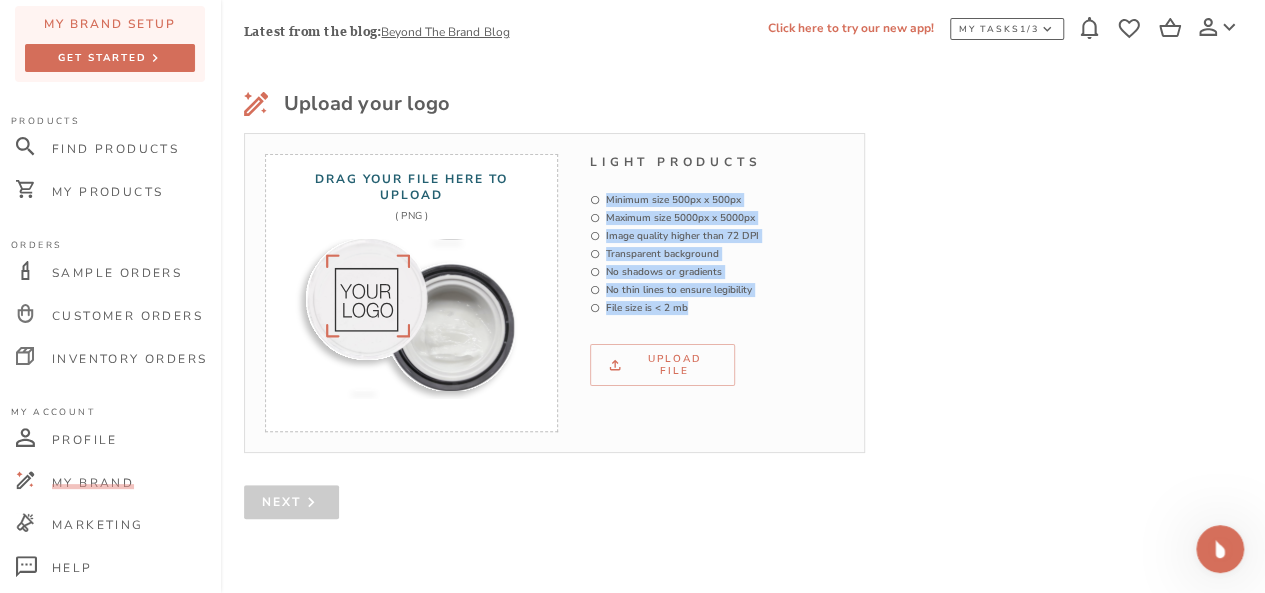 drag, startPoint x: 690, startPoint y: 310, endPoint x: 586, endPoint y: 195, distance: 155.0516 